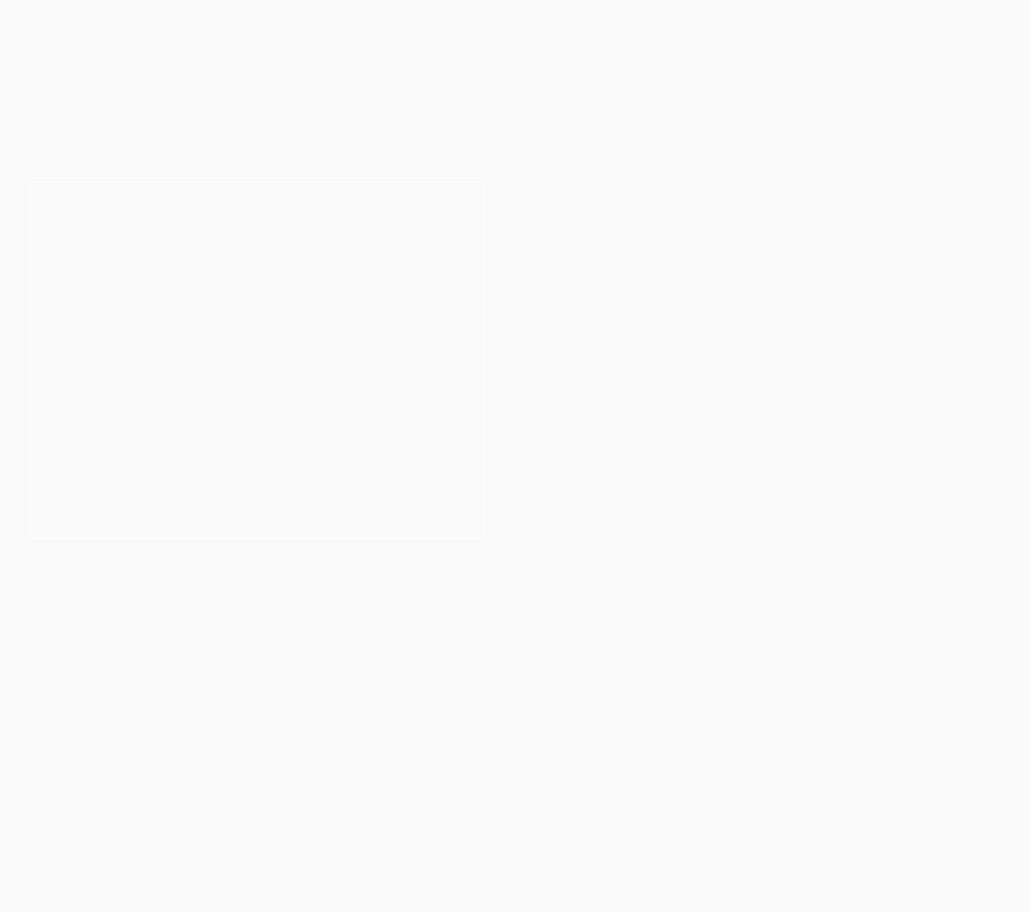 scroll, scrollTop: 0, scrollLeft: 0, axis: both 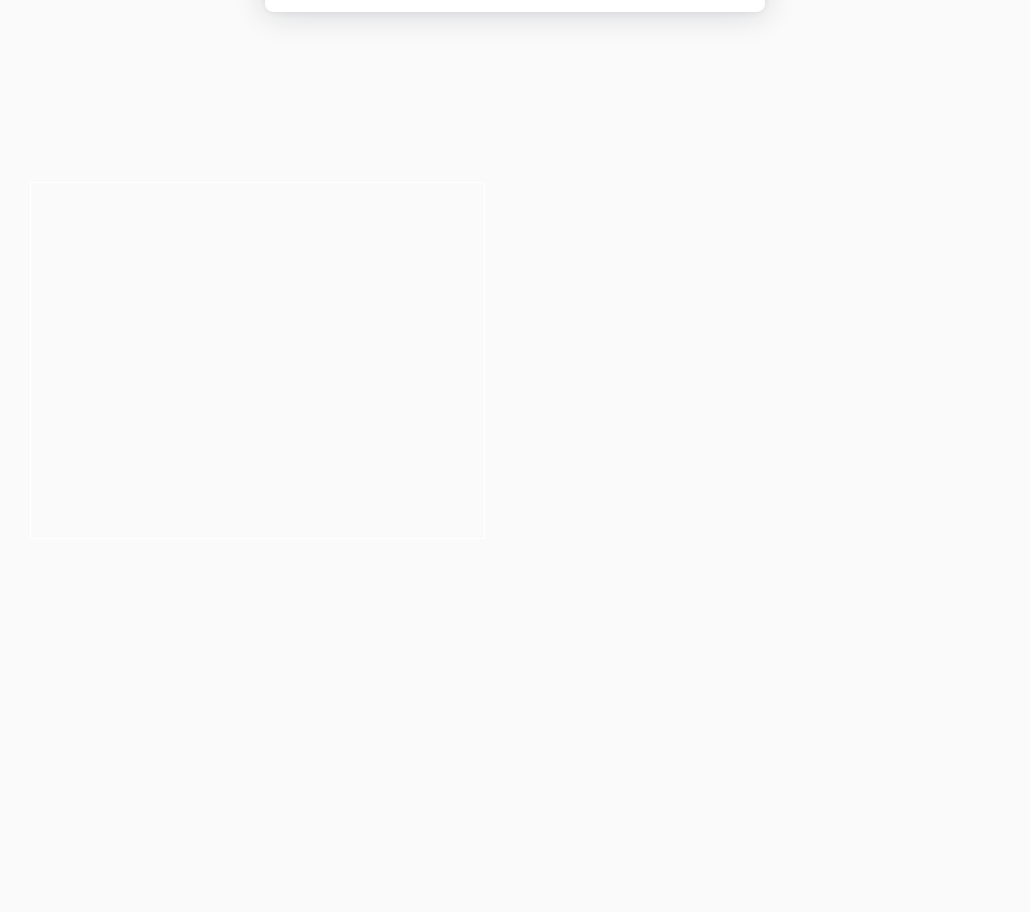 click on "Cancel" at bounding box center [585, 129] 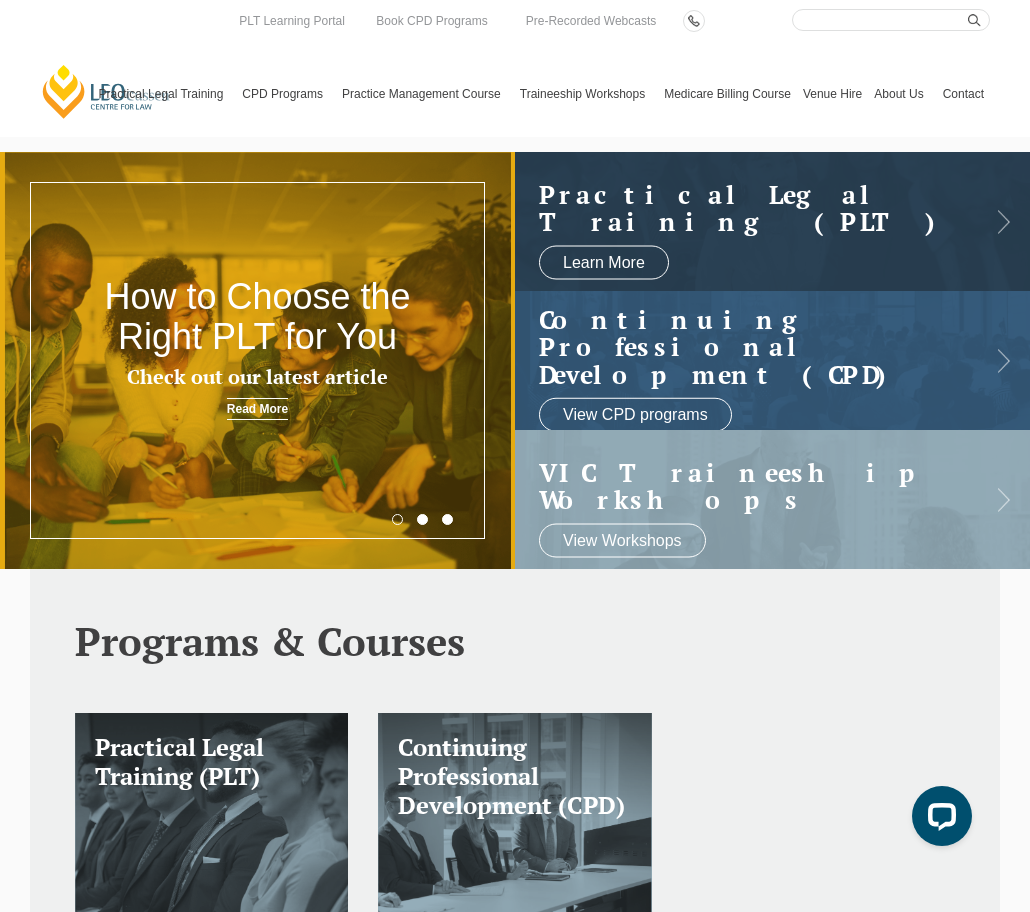 scroll, scrollTop: 0, scrollLeft: 0, axis: both 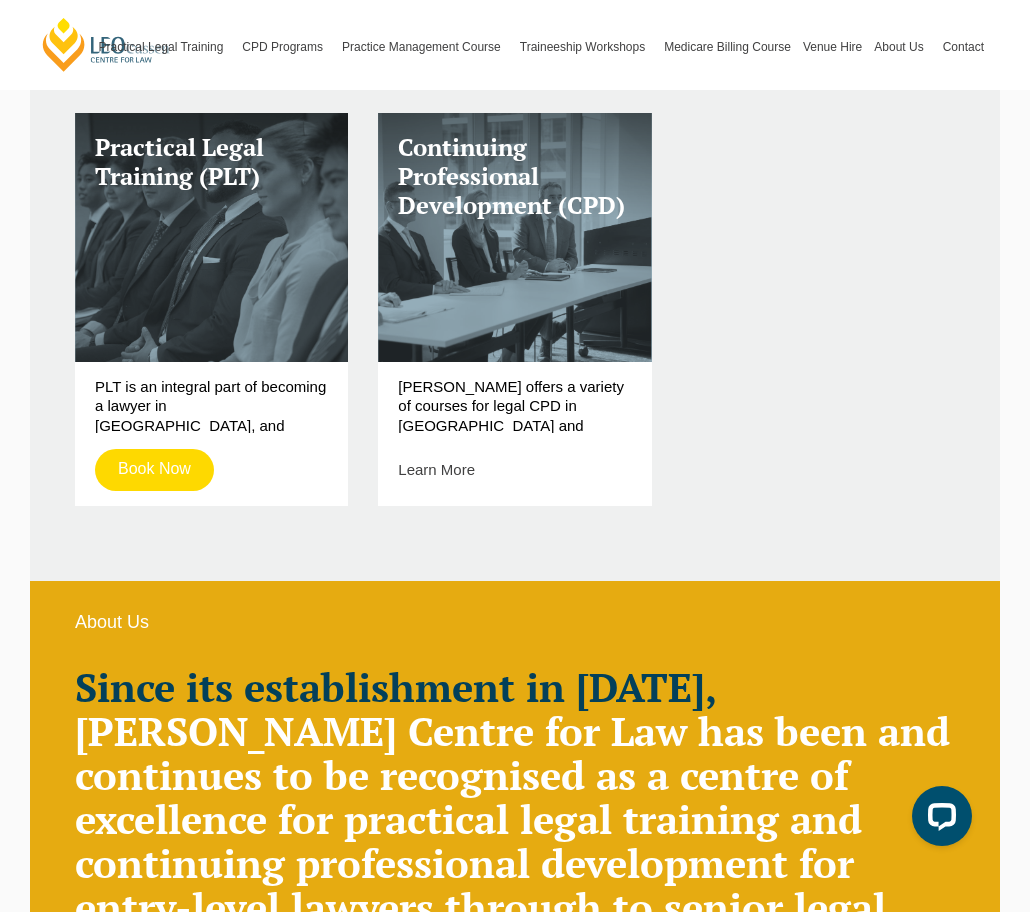 click on "Book Now" at bounding box center [154, 470] 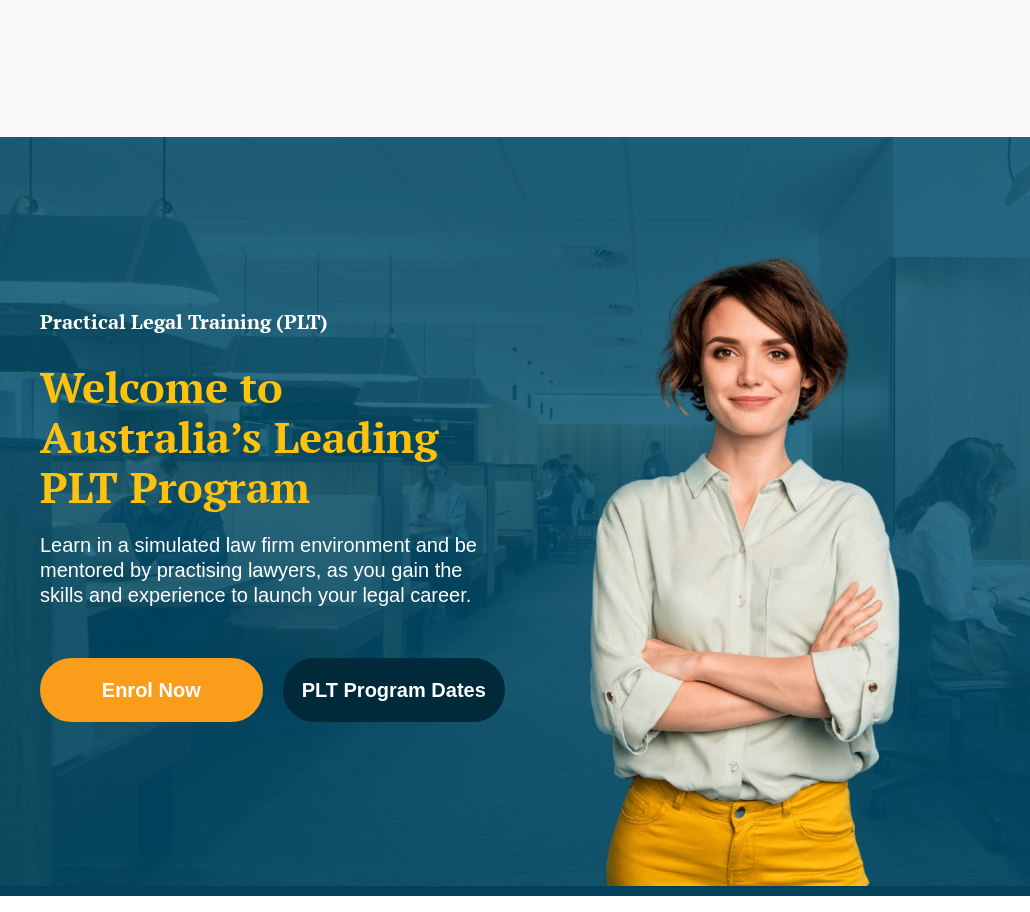 scroll, scrollTop: 0, scrollLeft: 0, axis: both 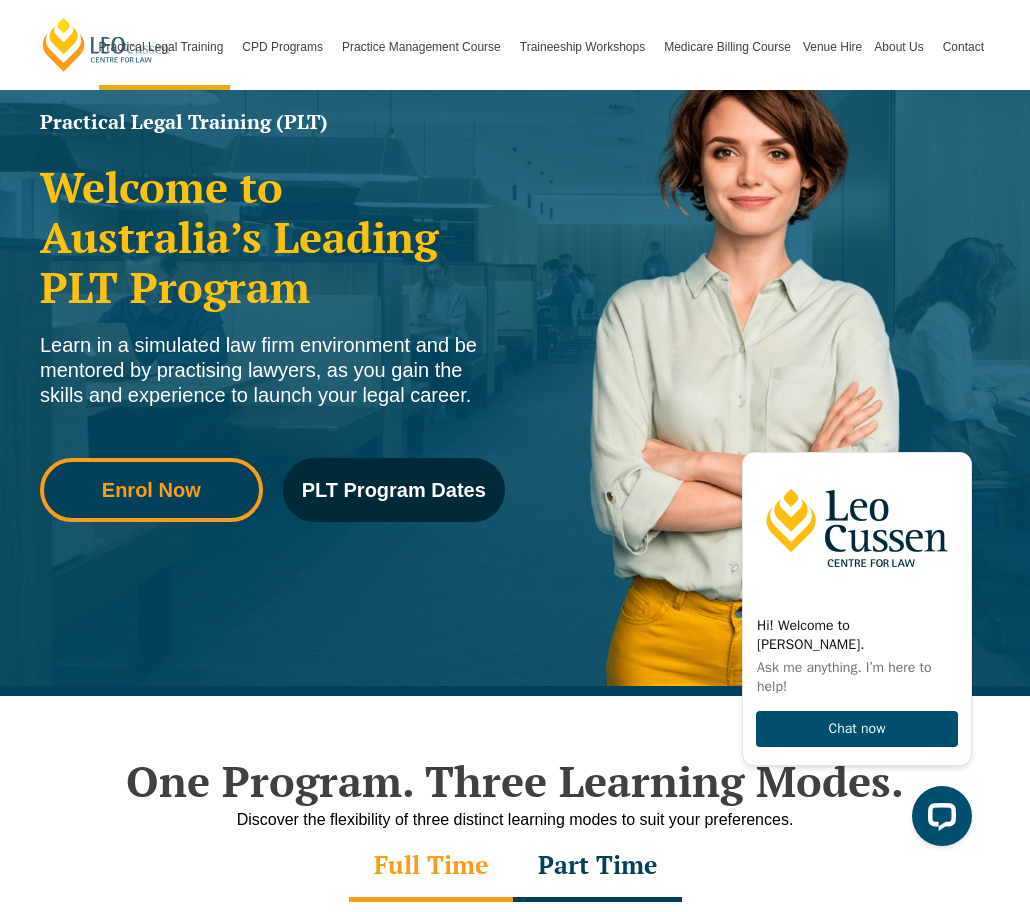 click on "Enrol Now" at bounding box center (151, 490) 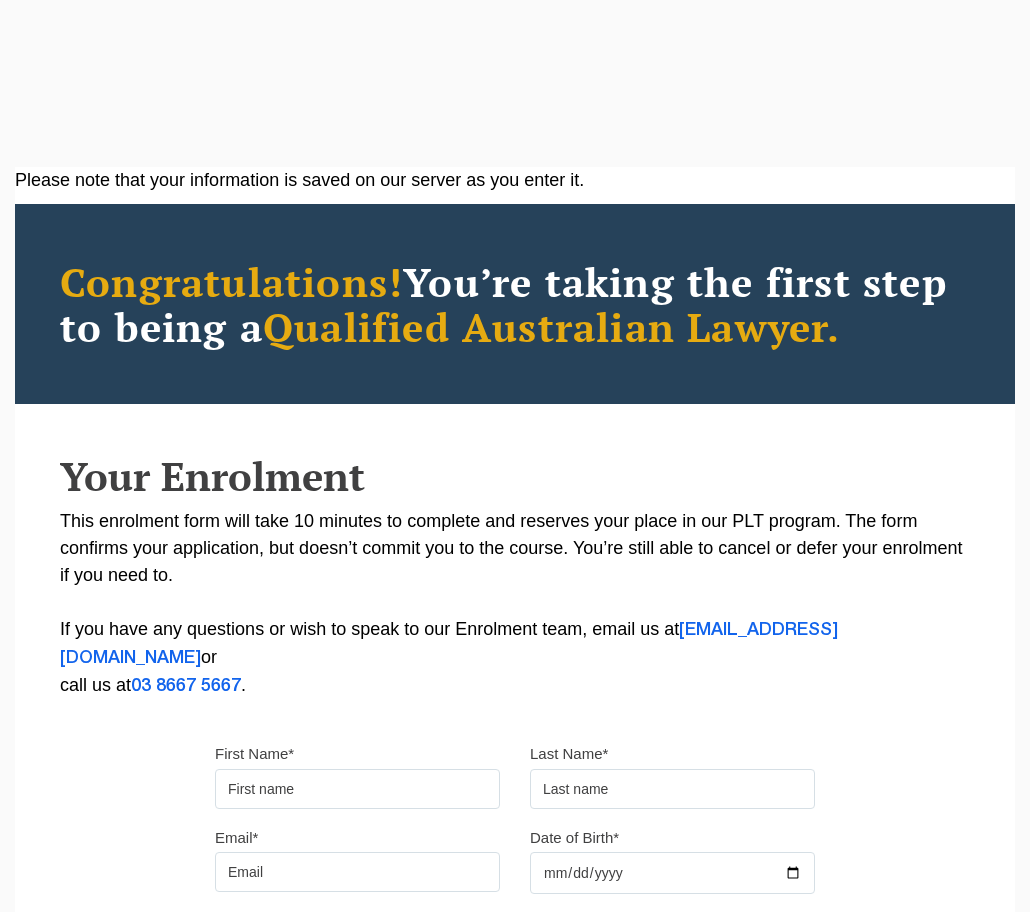 scroll, scrollTop: 156, scrollLeft: 0, axis: vertical 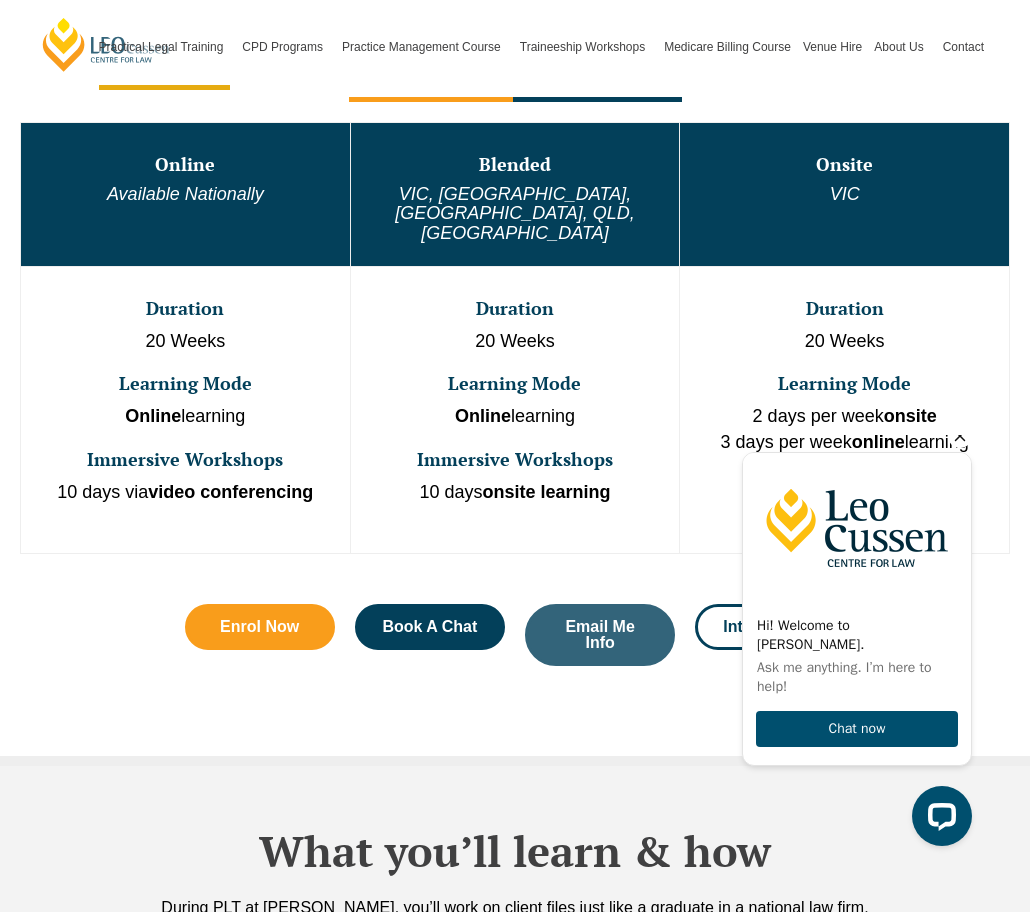 click 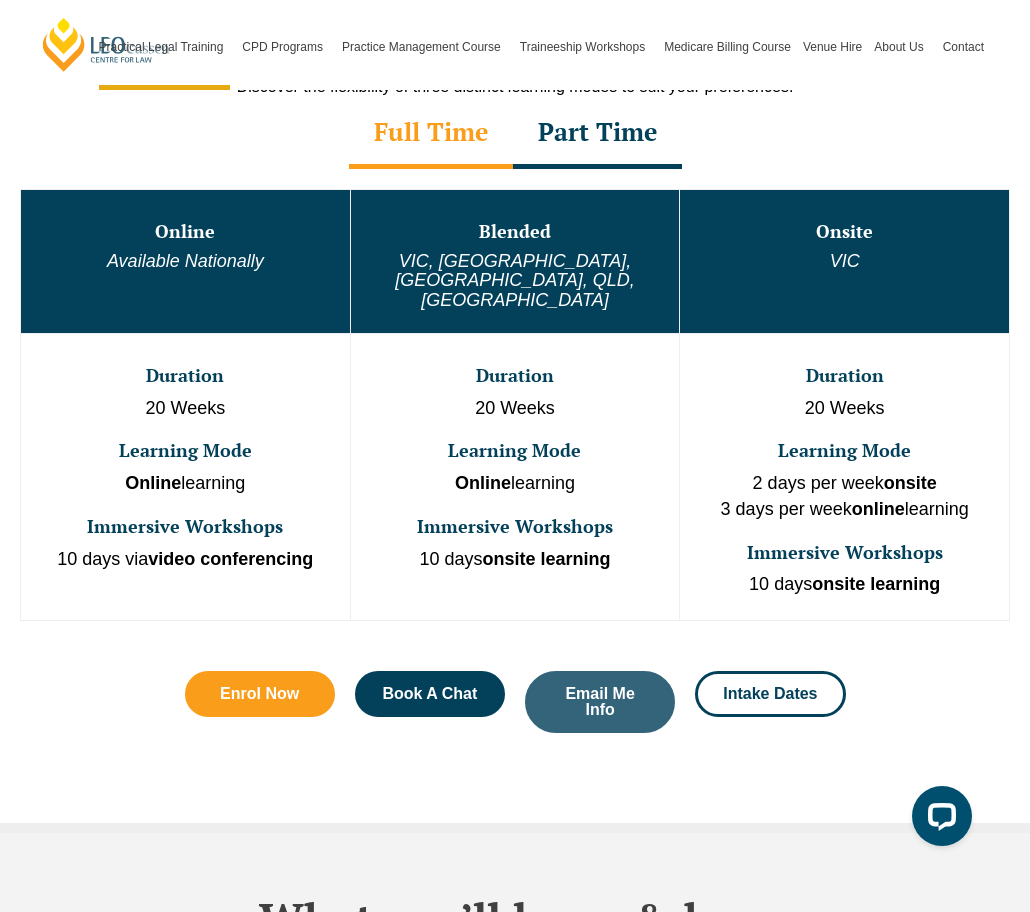 scroll, scrollTop: 900, scrollLeft: 0, axis: vertical 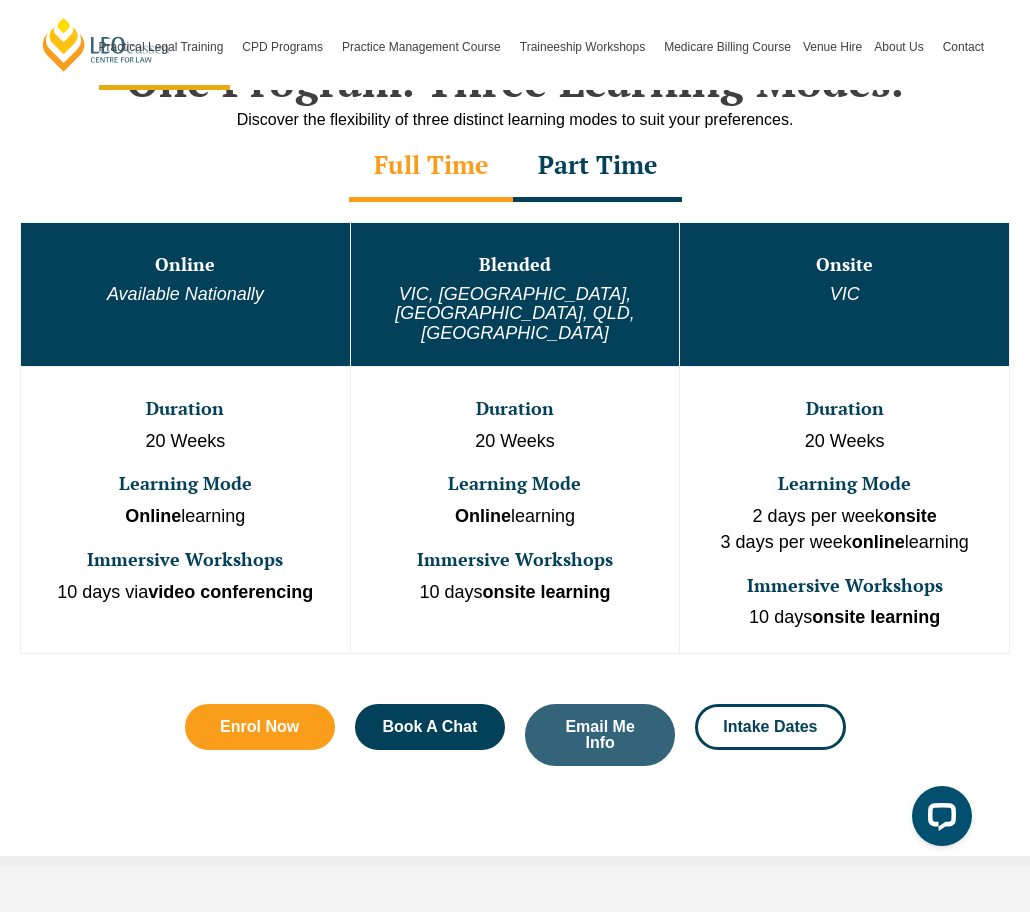 click on "Part Time" at bounding box center (597, 167) 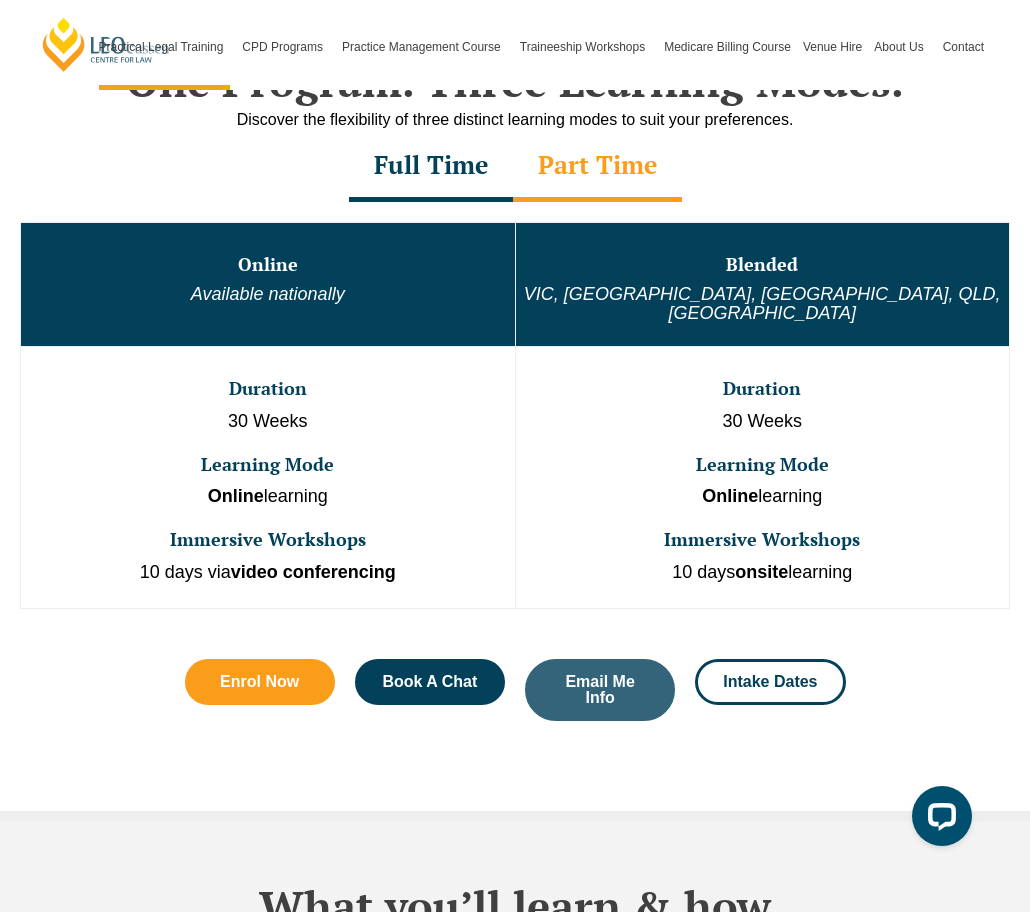 click on "Full Time" at bounding box center [431, 167] 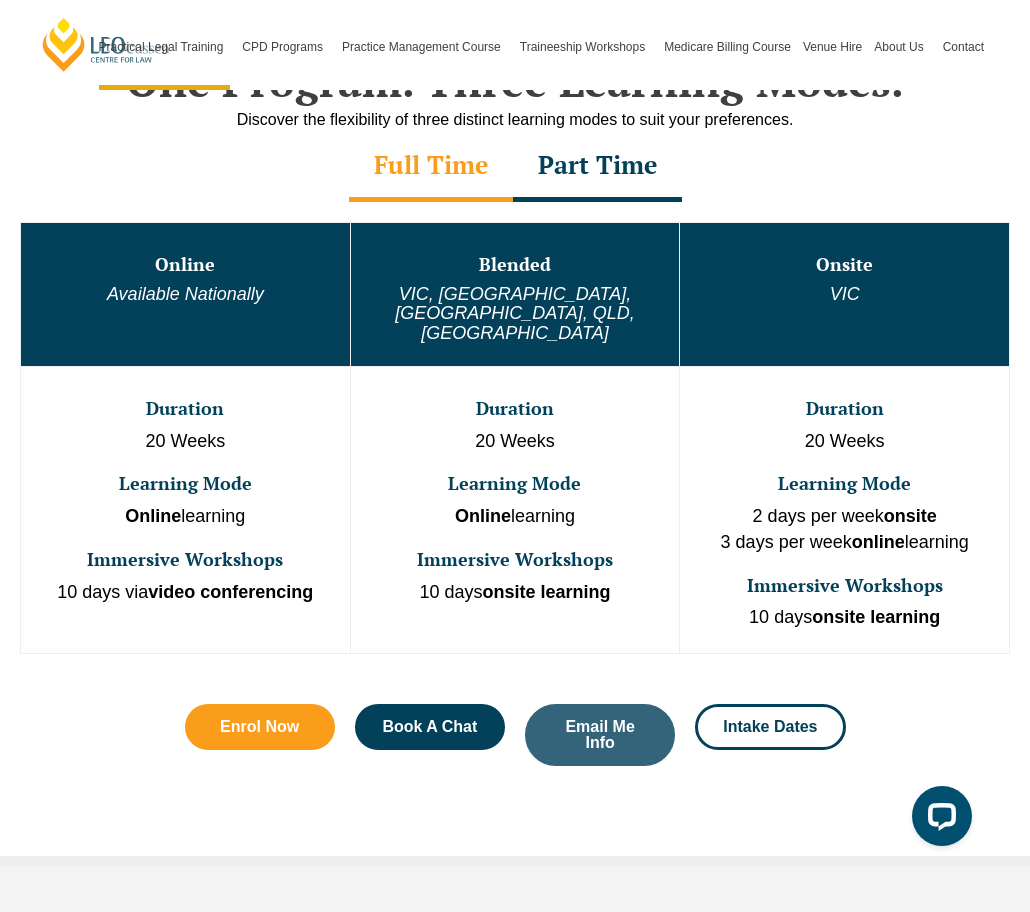 click on "Part Time" at bounding box center (597, 167) 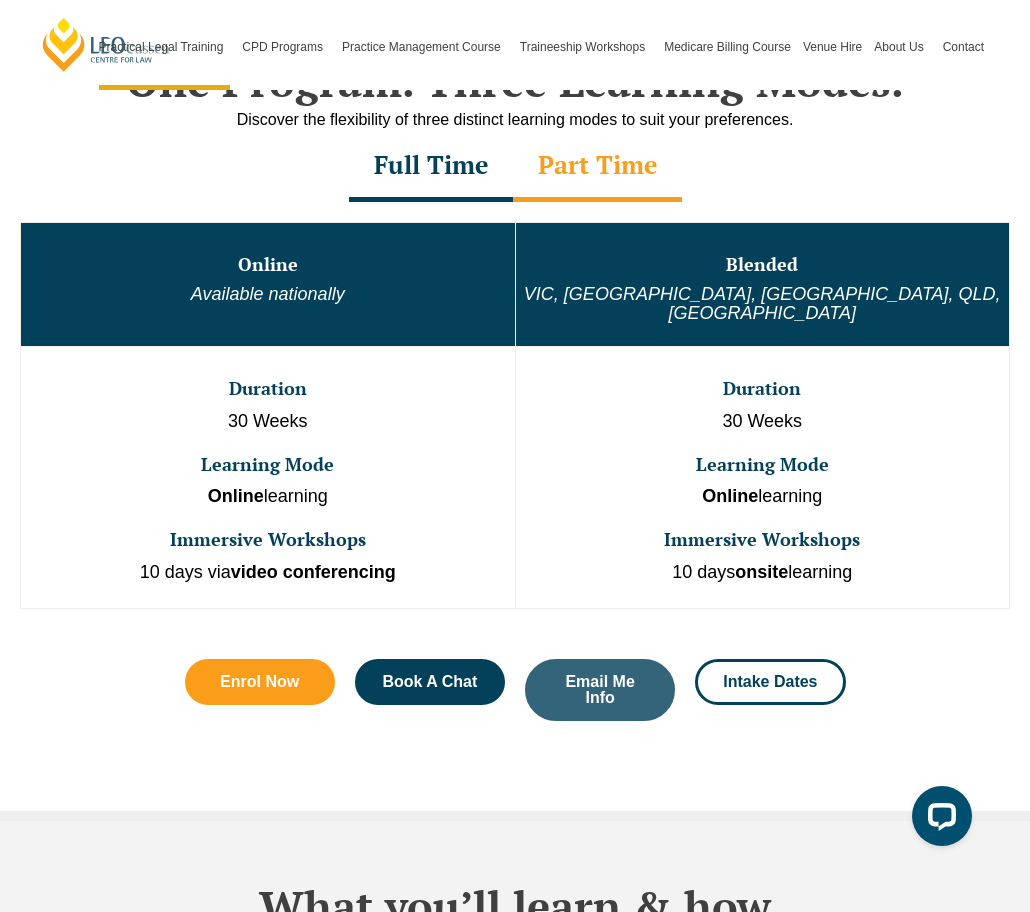 click on "Full Time" at bounding box center (431, 167) 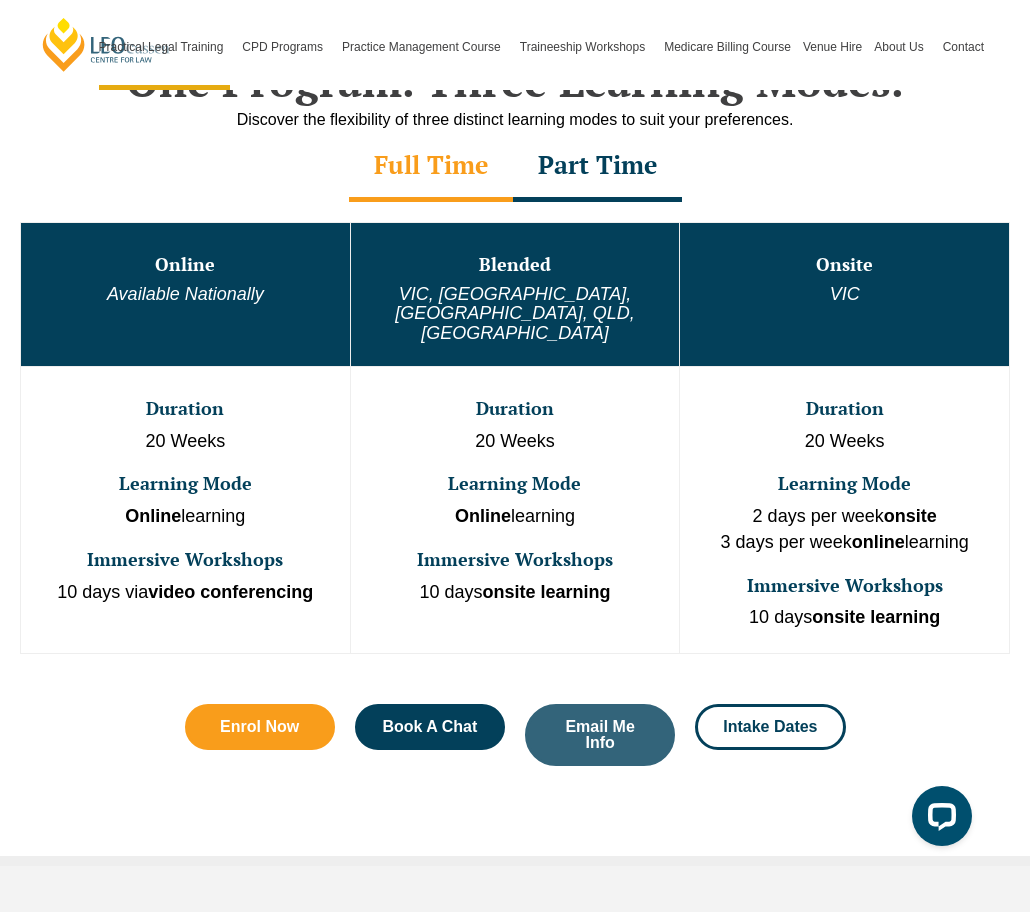 click on "Part Time" at bounding box center (597, 167) 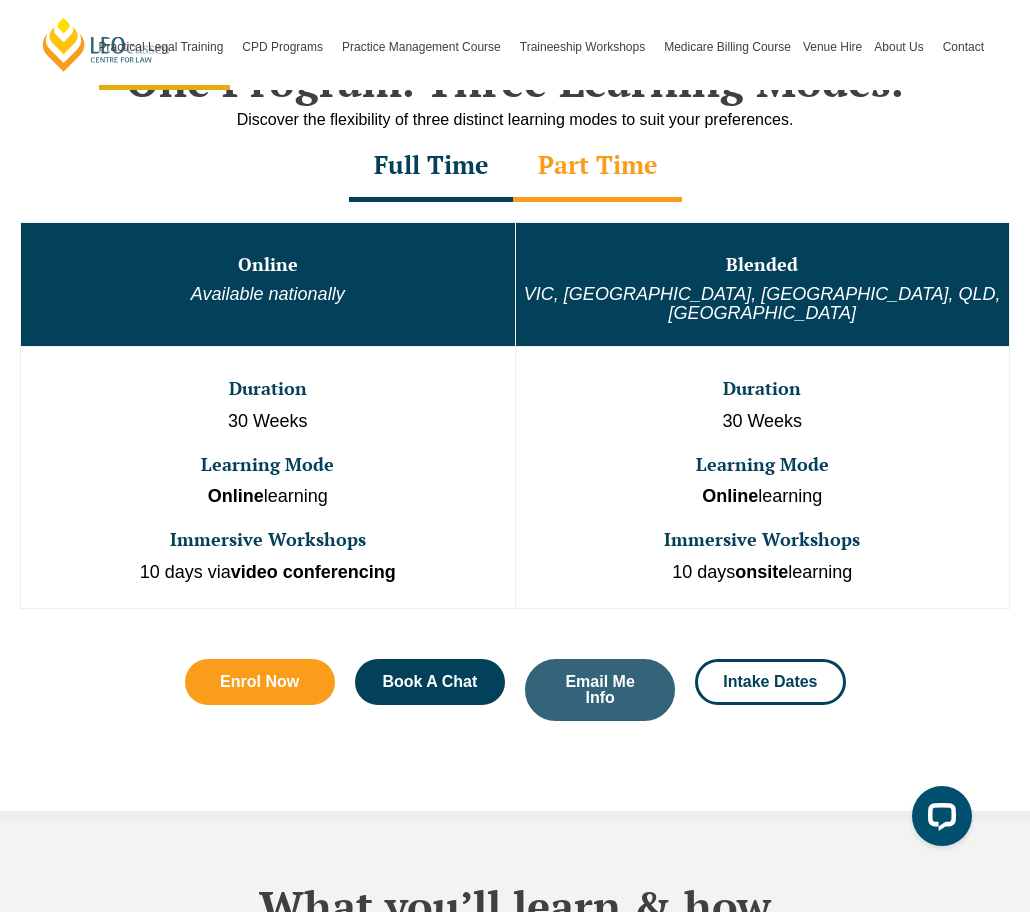 click on "Full Time" at bounding box center [431, 167] 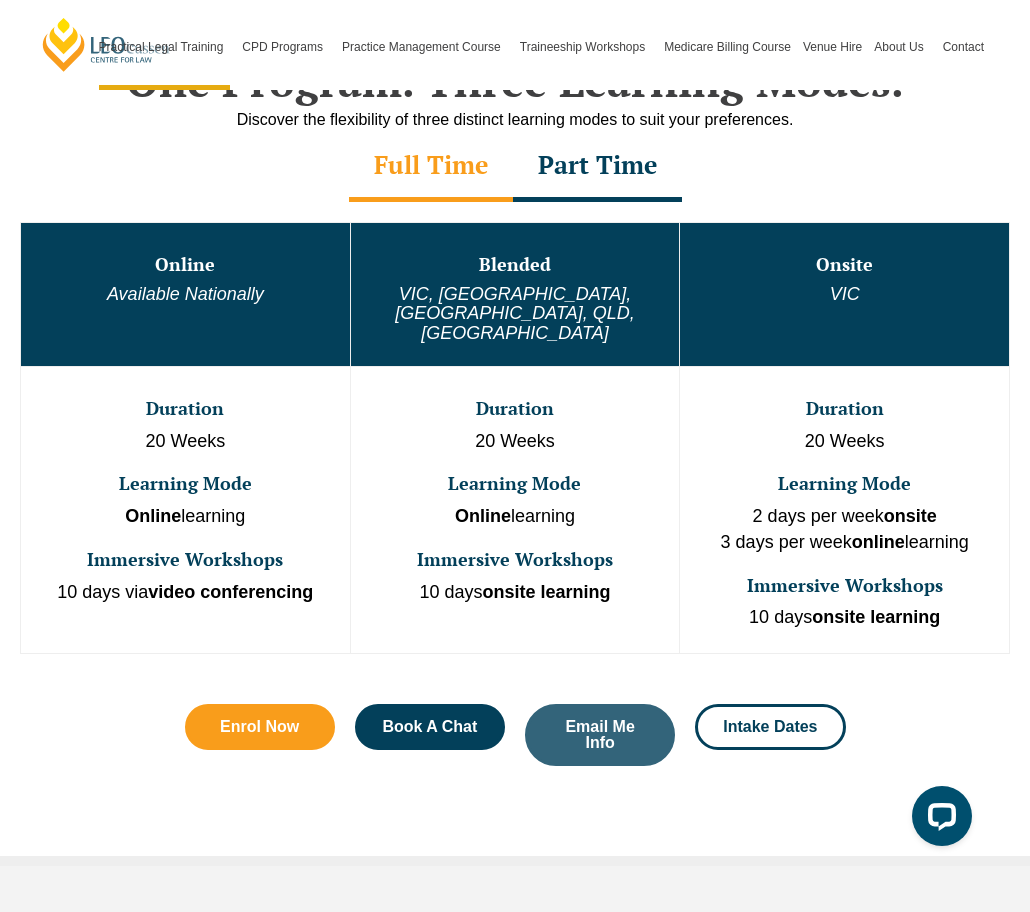 click on "Part Time" at bounding box center (597, 167) 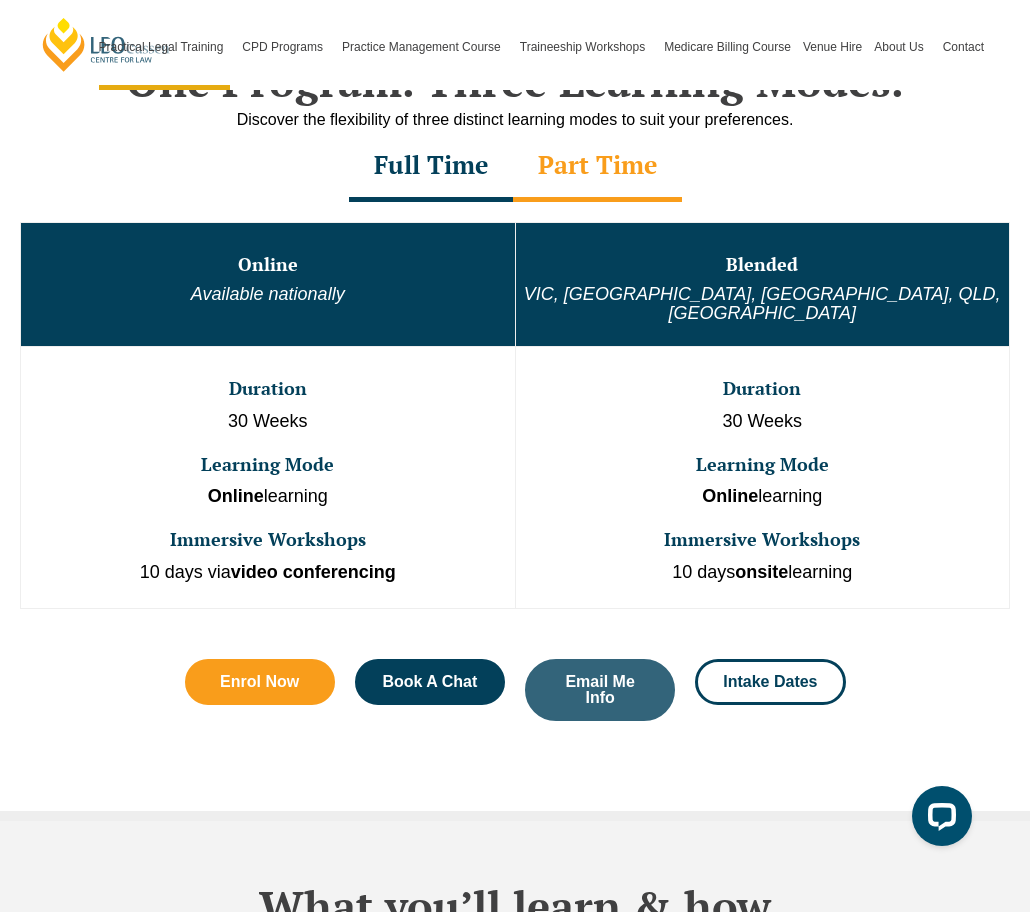 click on "Full Time" at bounding box center (431, 167) 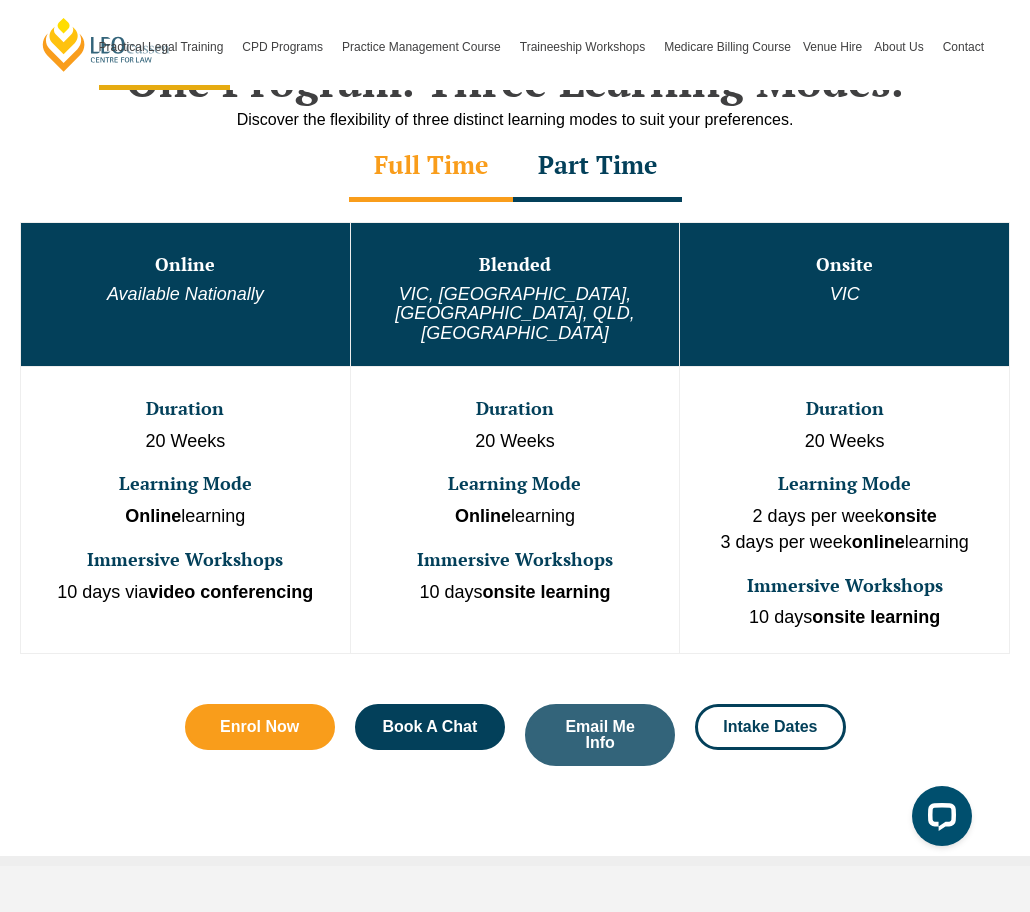 click on "Part Time" at bounding box center (597, 167) 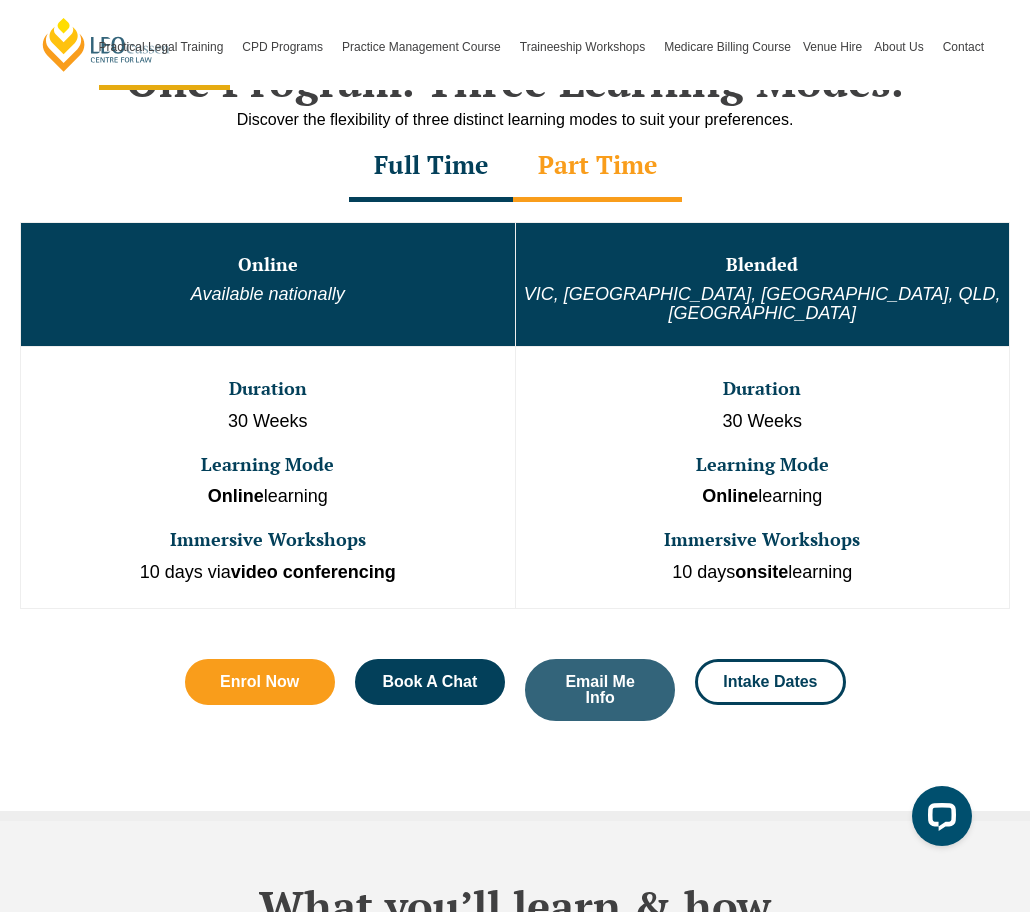 click on "Full Time" at bounding box center [431, 167] 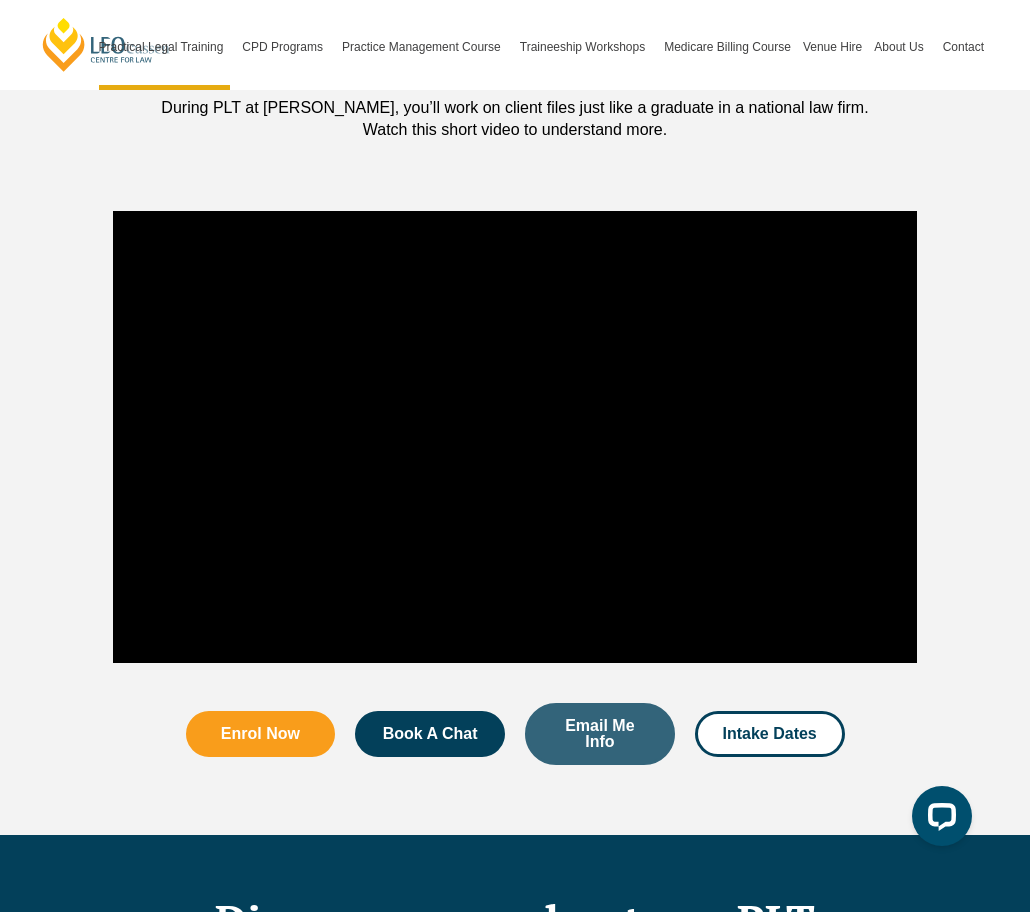 scroll, scrollTop: 1400, scrollLeft: 0, axis: vertical 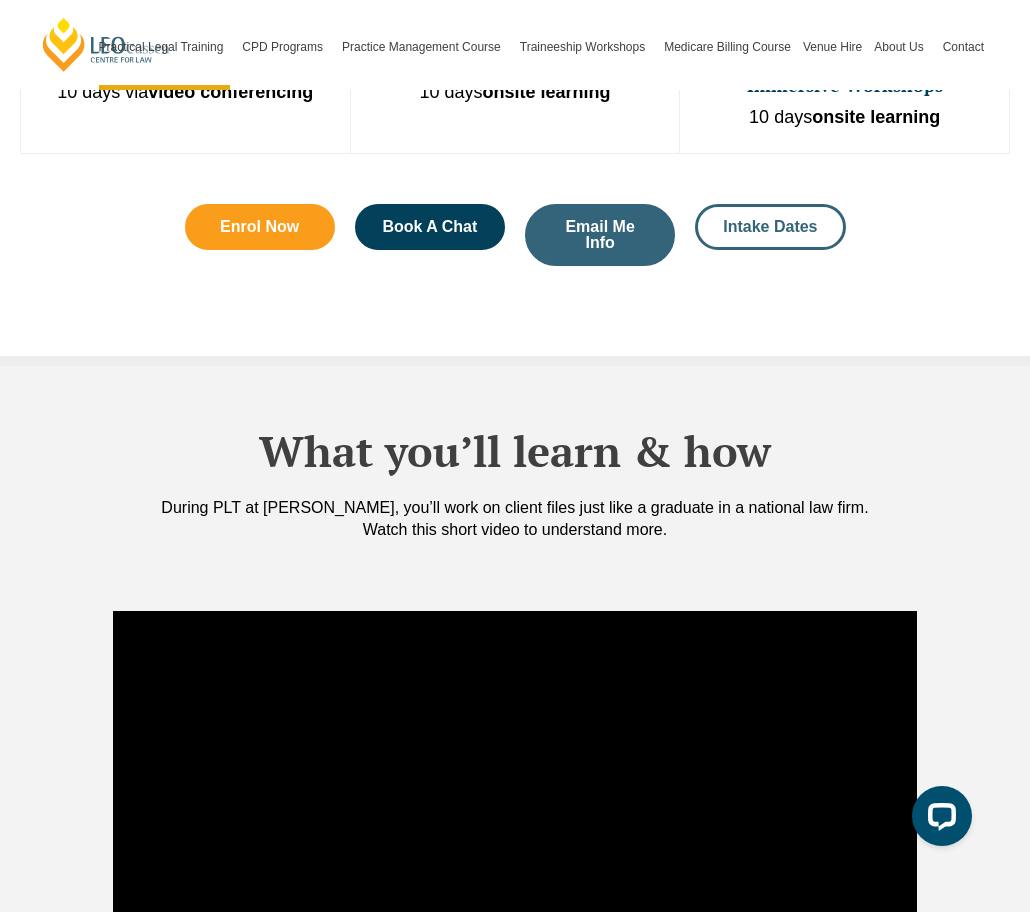 click on "Intake Dates" at bounding box center (770, 227) 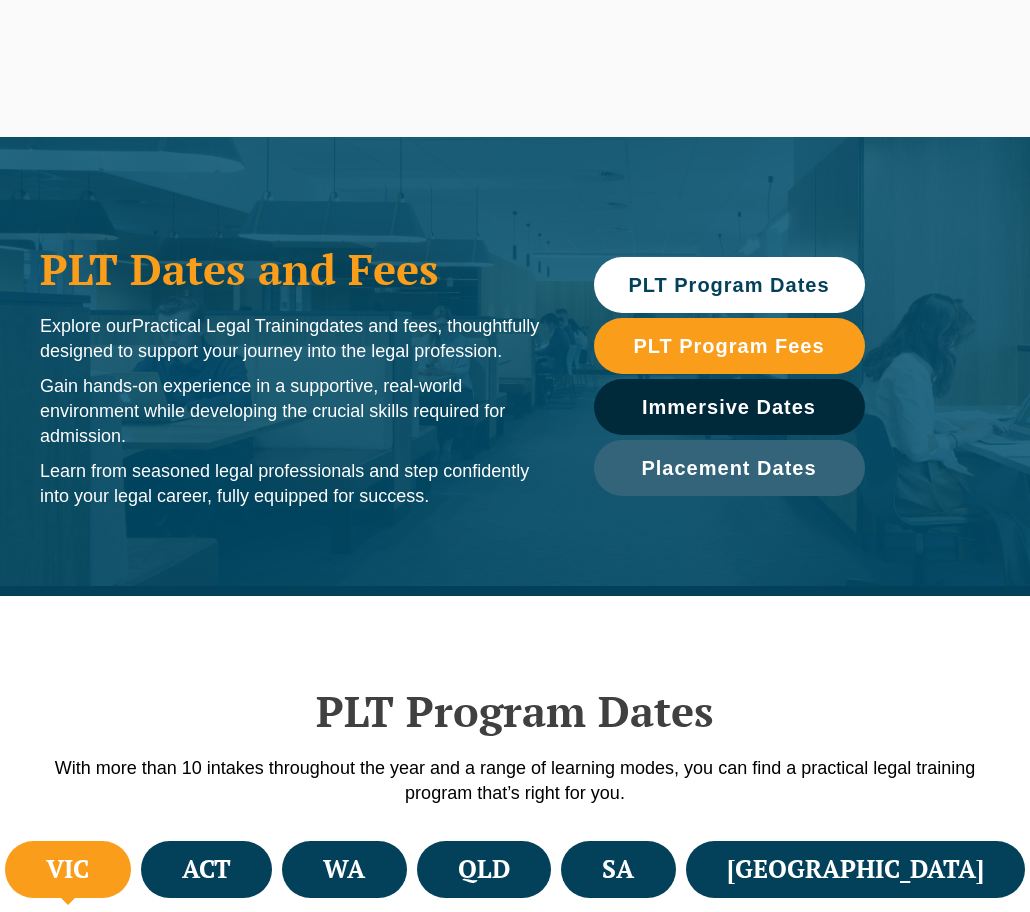 scroll, scrollTop: 400, scrollLeft: 0, axis: vertical 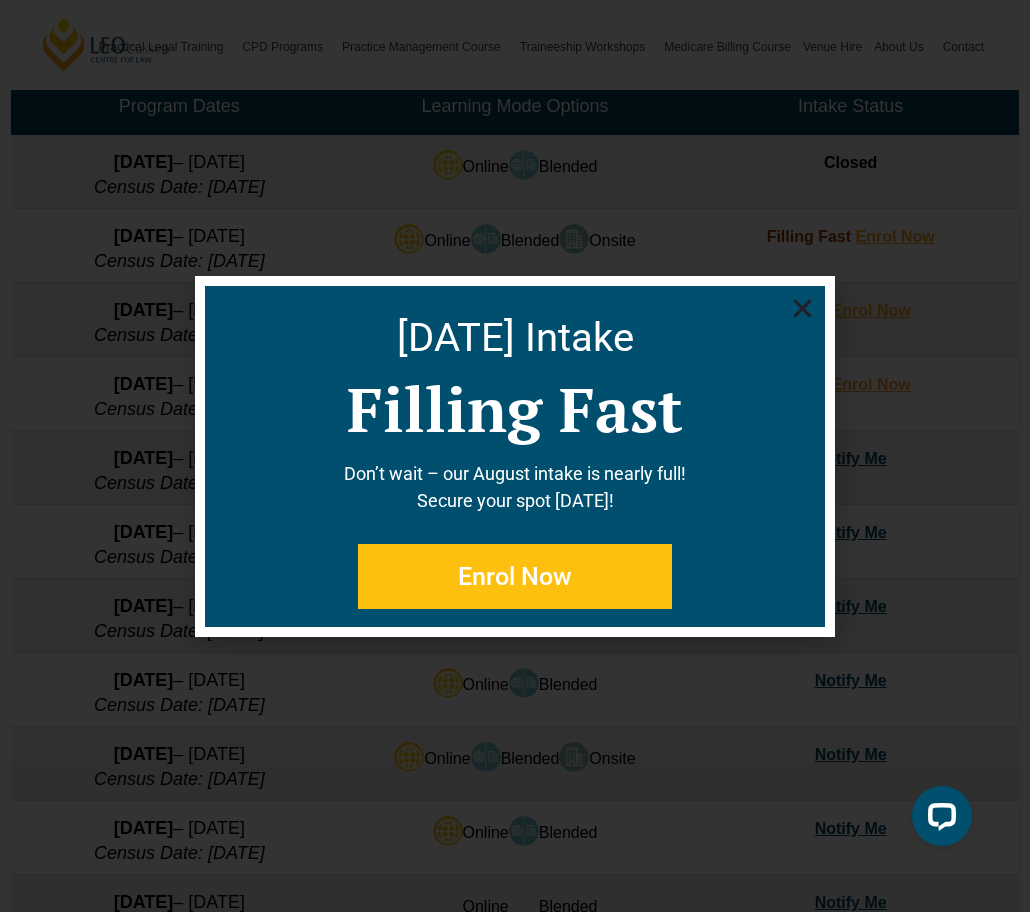 click 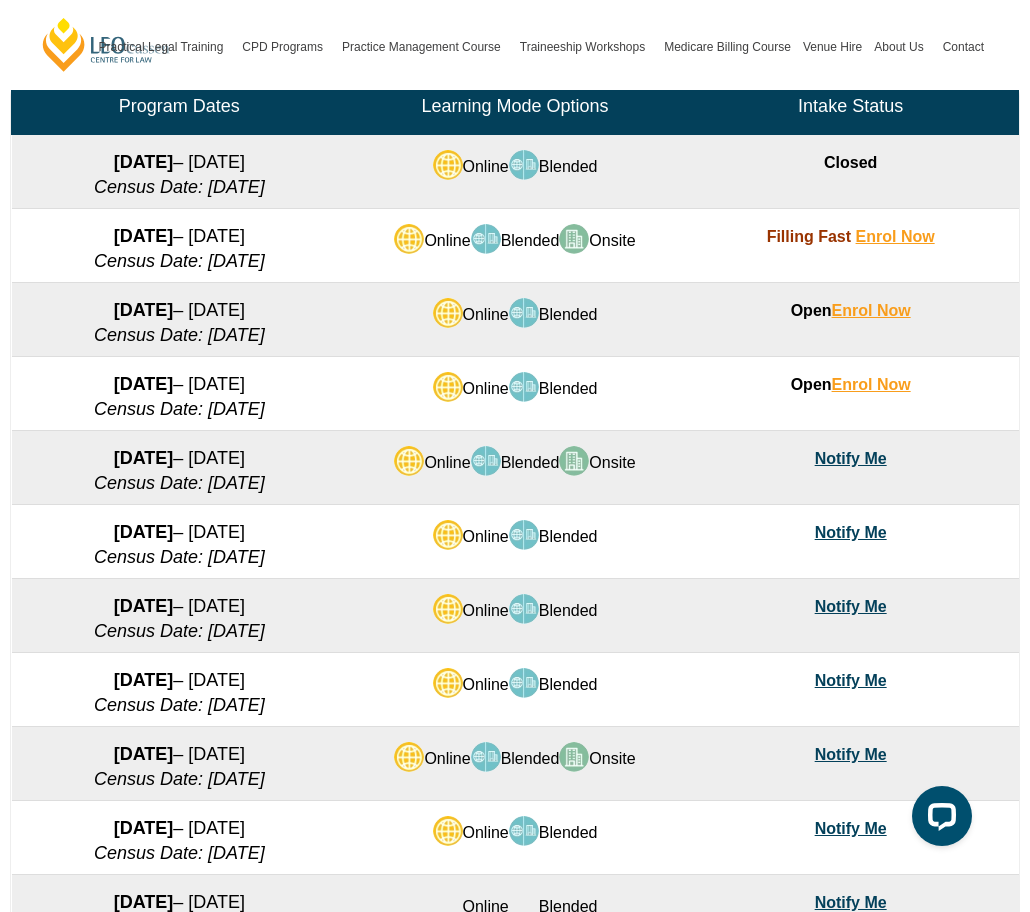 click on "27 January 2026" at bounding box center [144, 458] 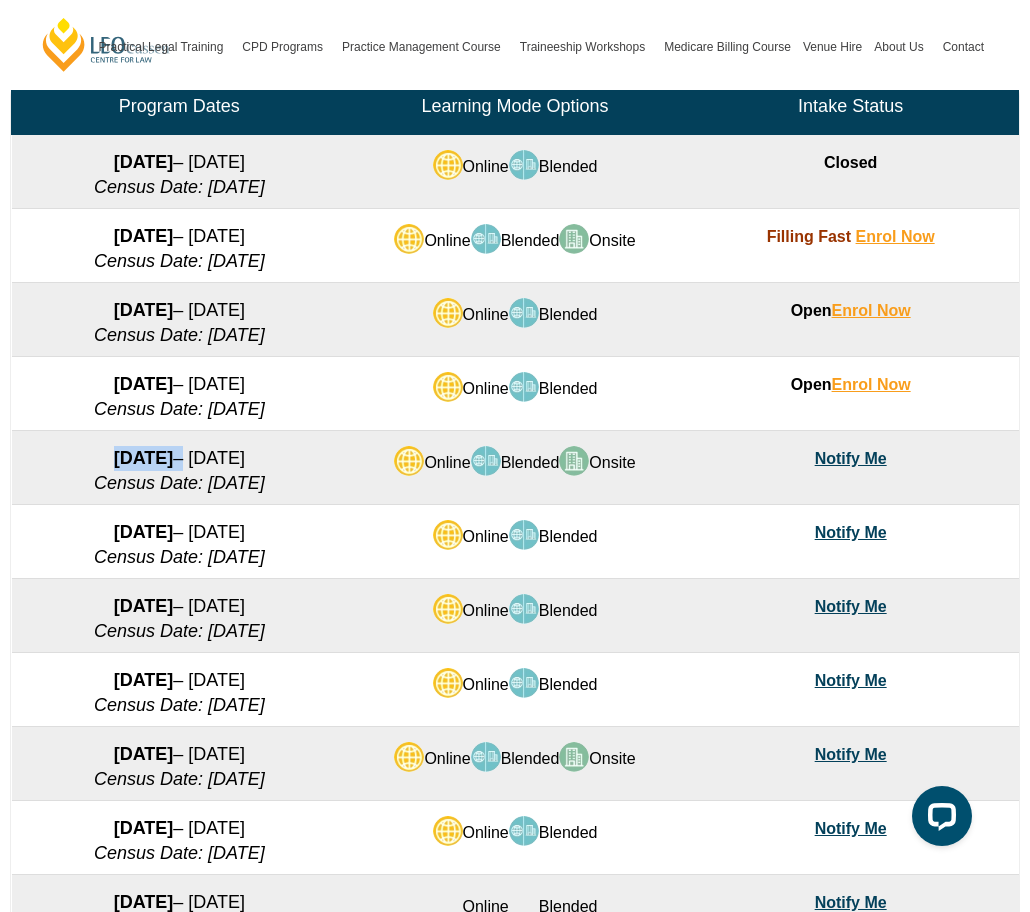 drag, startPoint x: 42, startPoint y: 481, endPoint x: 193, endPoint y: 482, distance: 151.00331 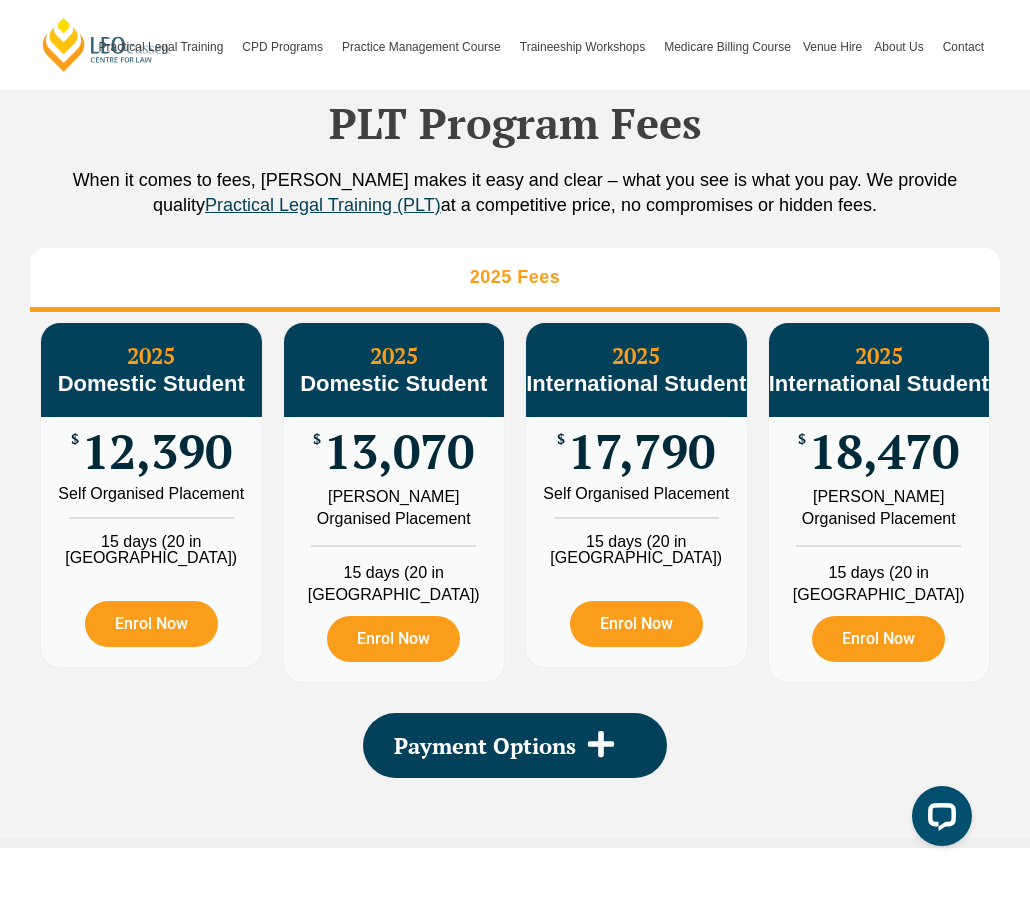 scroll, scrollTop: 2300, scrollLeft: 0, axis: vertical 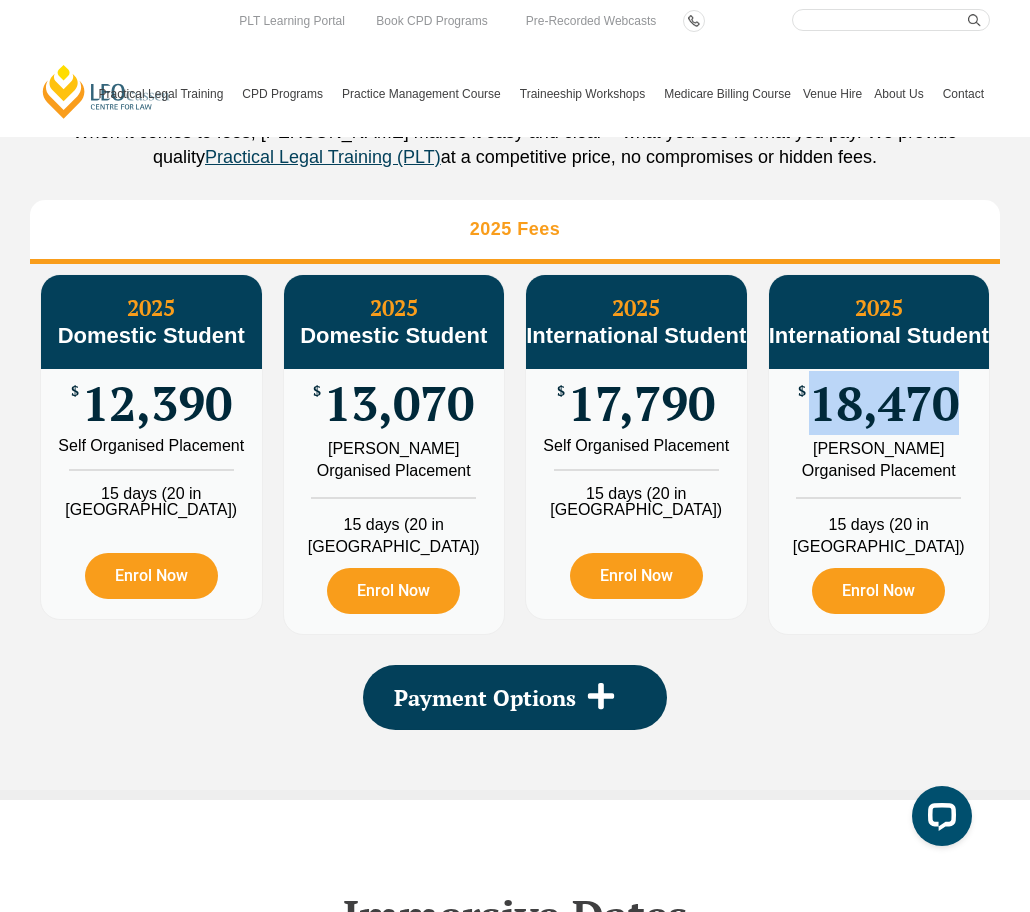 drag, startPoint x: 813, startPoint y: 444, endPoint x: 962, endPoint y: 422, distance: 150.6154 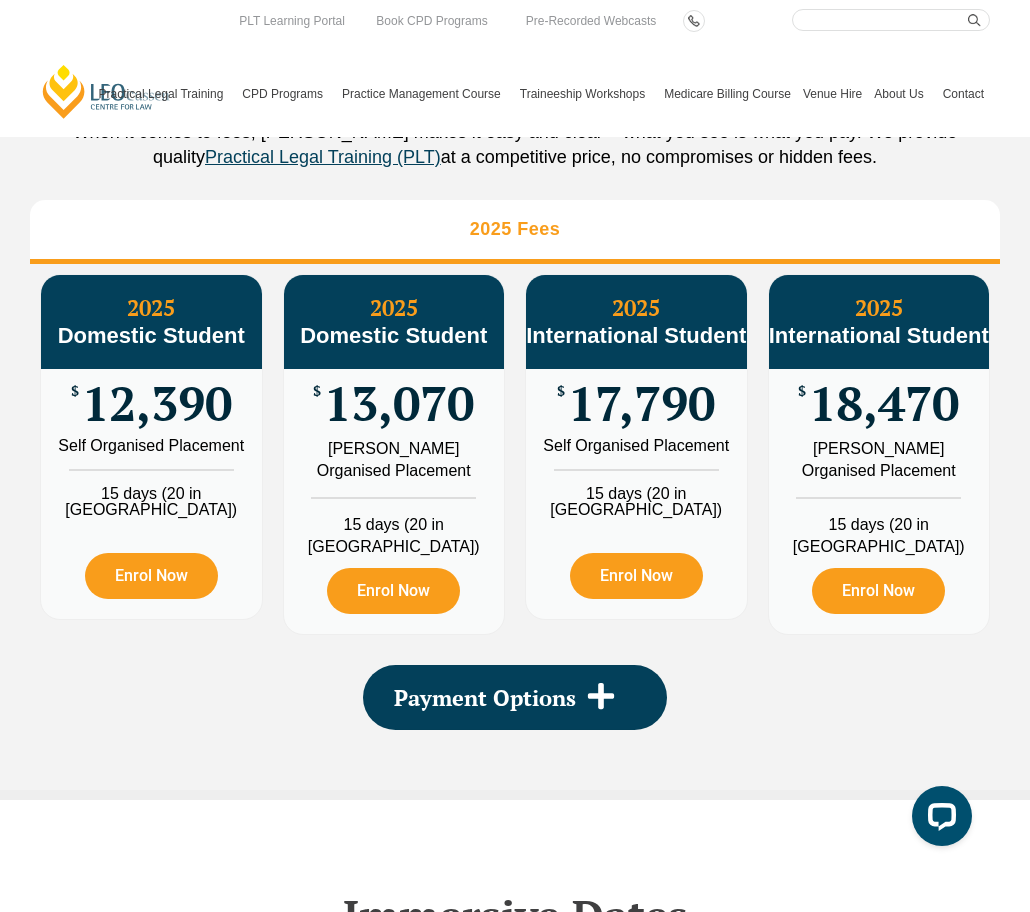 click on "PLT Program Fees           When it comes to fees, Leo Cussen makes it easy and clear – what you see is what you pay. We provide quality  Practical Legal Training (PLT)  at a competitive price, no compromises or hidden fees.                   2025 Fees             2025 Domestic Student  $ 12,390  Self Organised Placement 15 days (20 in WA) Enrol Now  2025 Domestic Student  $ 13,070  Leo Cussen Organised Placement 15 days (20 in WA) Enrol Now  2025 International Student  $ 17,790  Self Organised Placement 15 days (20 in WA) Enrol Now  2025 International Student  $ 18,470  Leo Cussen Organised Placement 15 days (20 in WA) Enrol Now                      Payment Options FEE-HELP FEE-HELP is available for PLT applicants who are Australian citizens or on a Permanent Humanitarian visa.   For more information about eligibility for FEE-HELP, please refer to  StudyAssist .   online enrolment form . Students without access to FEE-HELP   Payments can be made by electronic funds transfer or credit card." at bounding box center [515, 365] 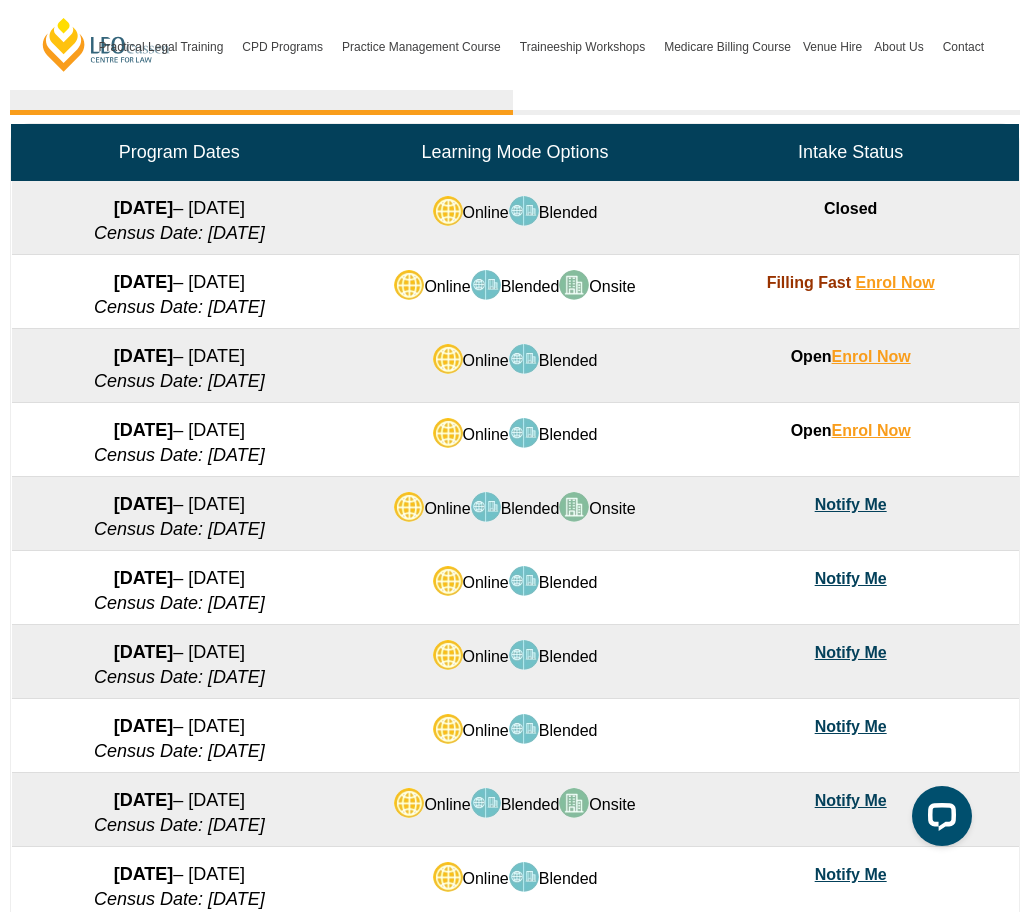 scroll, scrollTop: 1000, scrollLeft: 0, axis: vertical 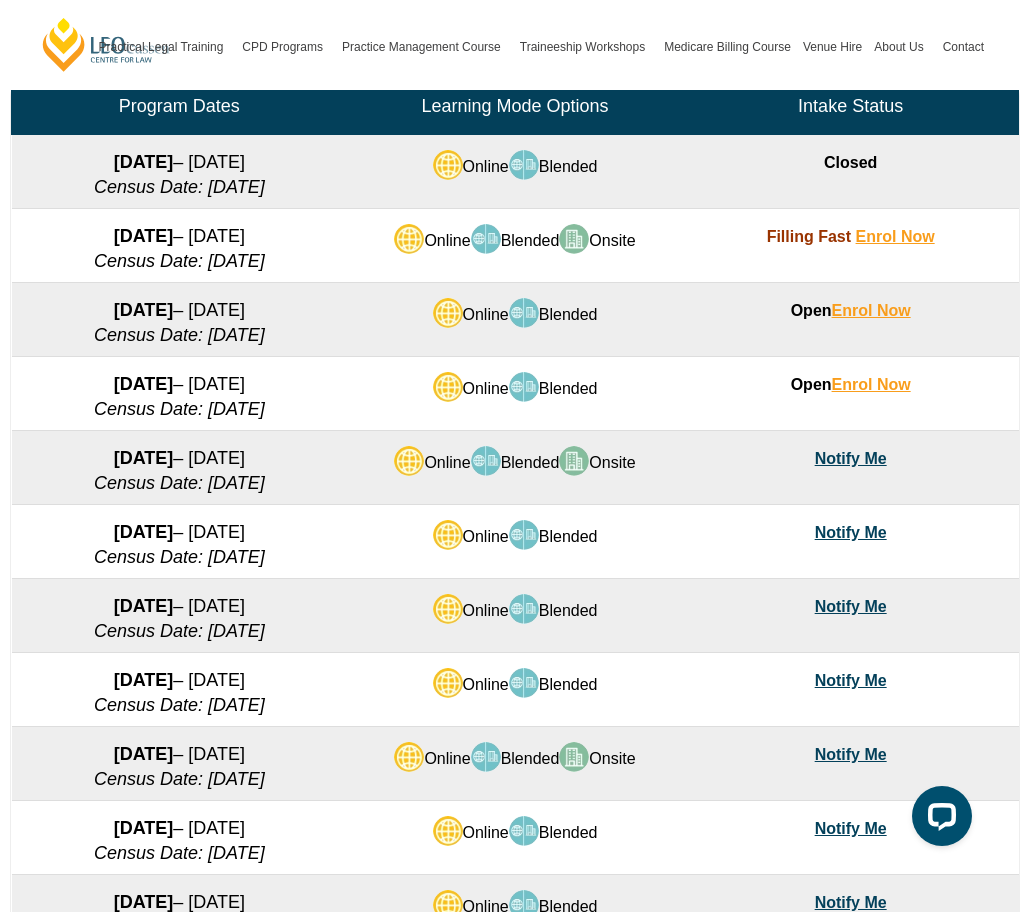 drag, startPoint x: 46, startPoint y: 408, endPoint x: 323, endPoint y: 397, distance: 277.21832 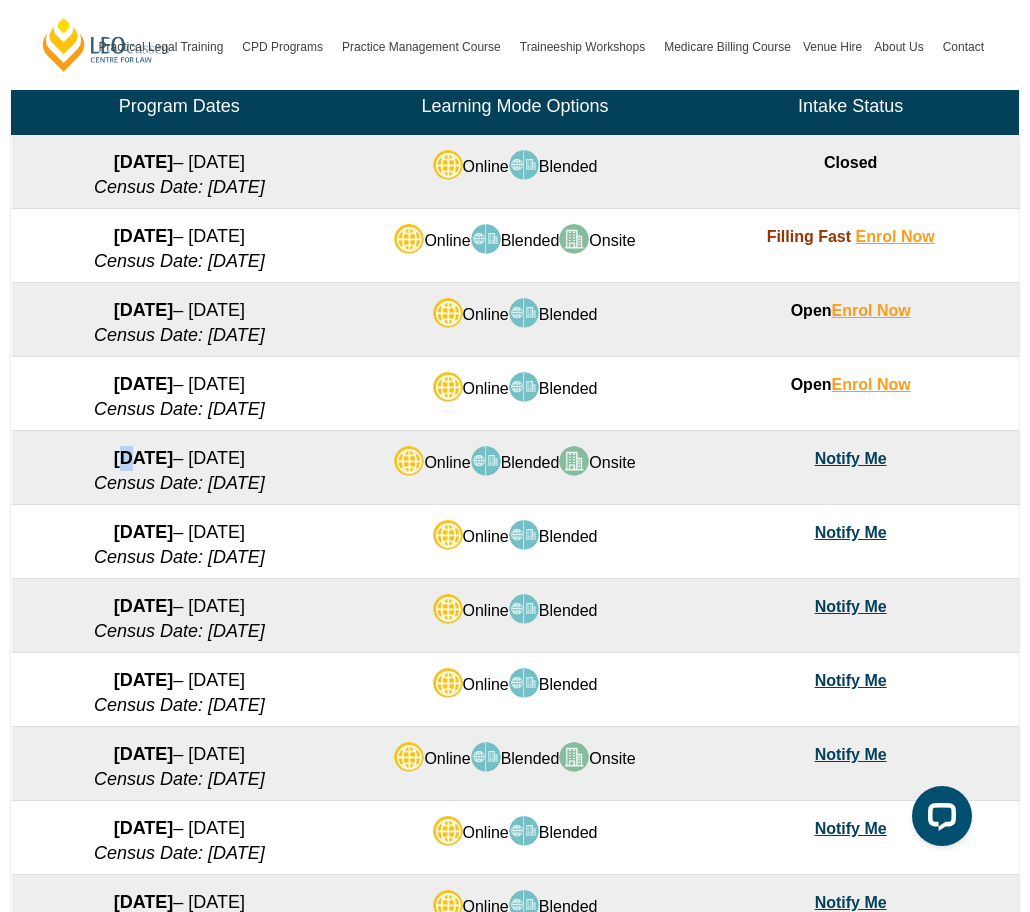 click on "27 January 2026" at bounding box center [144, 458] 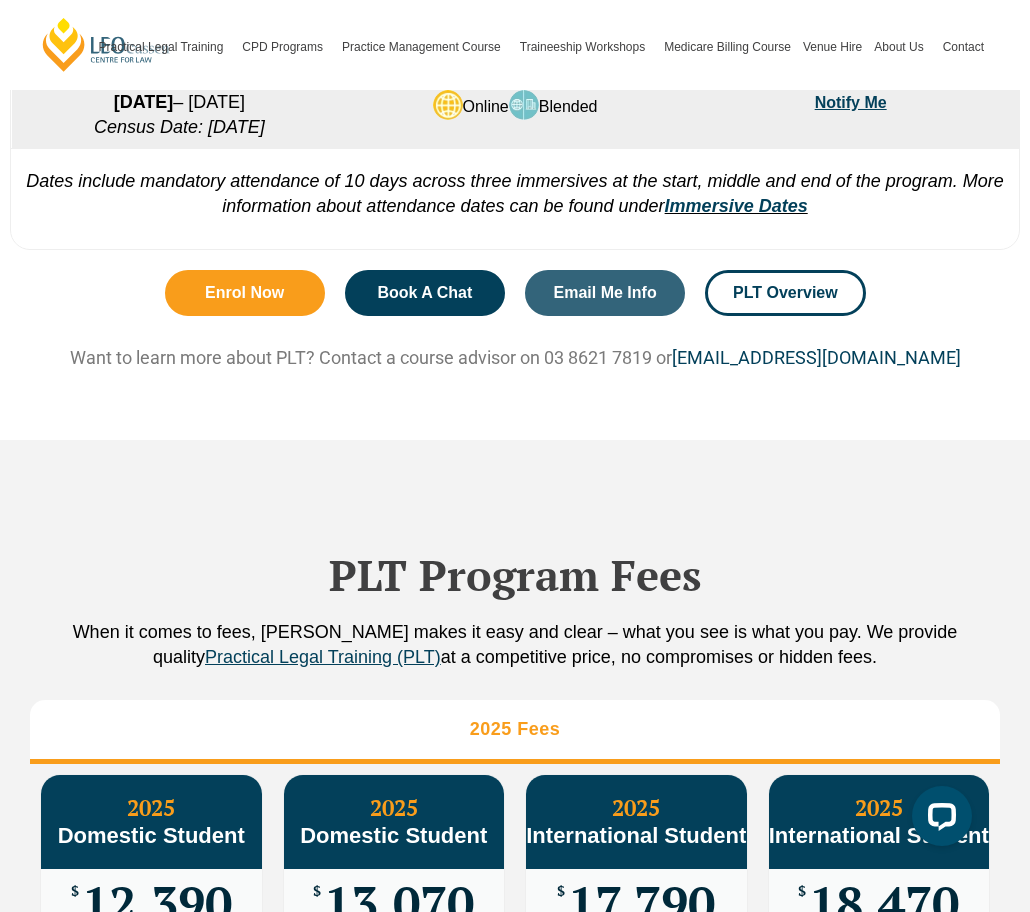 scroll, scrollTop: 1400, scrollLeft: 0, axis: vertical 